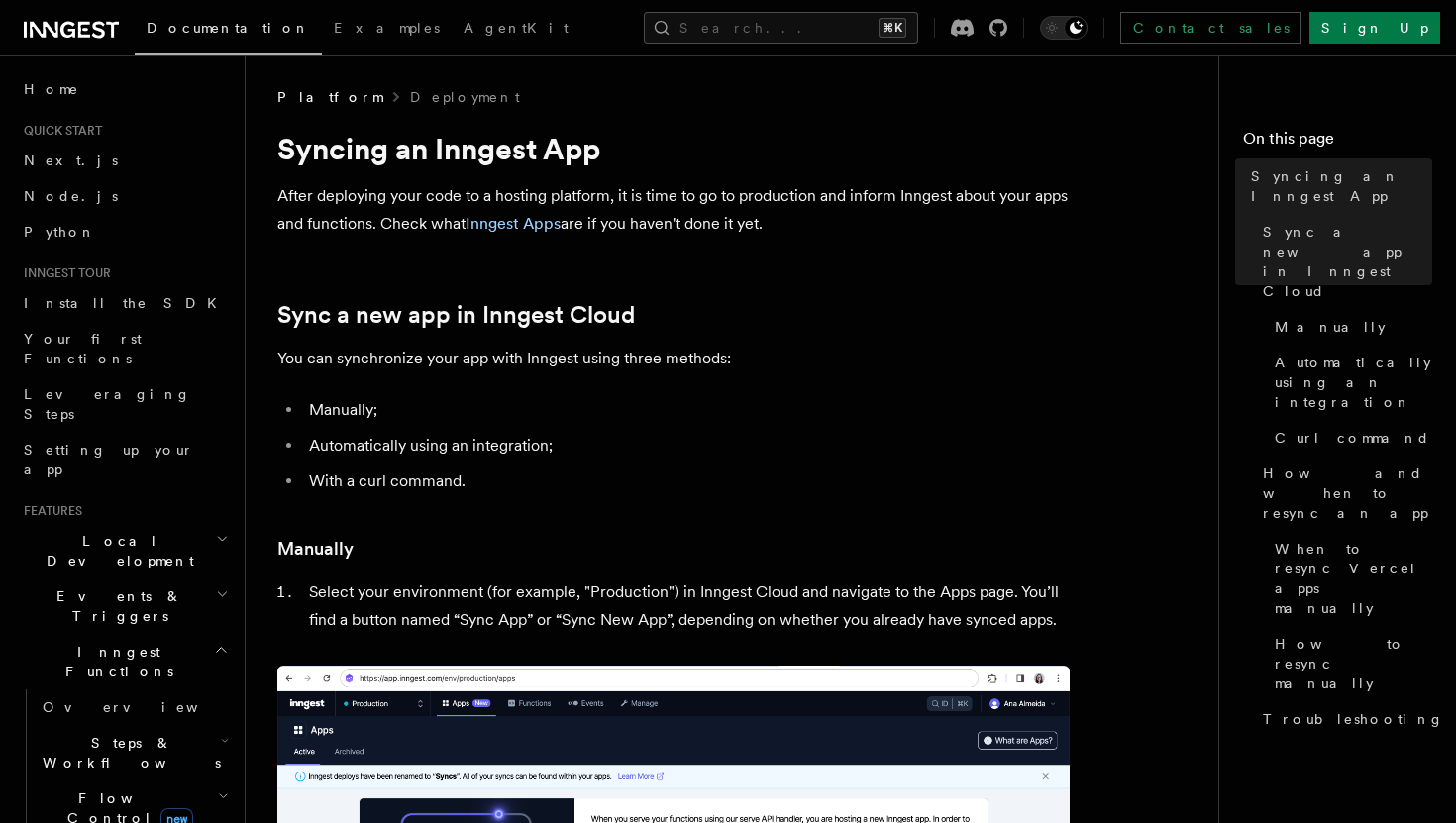 scroll, scrollTop: 0, scrollLeft: 0, axis: both 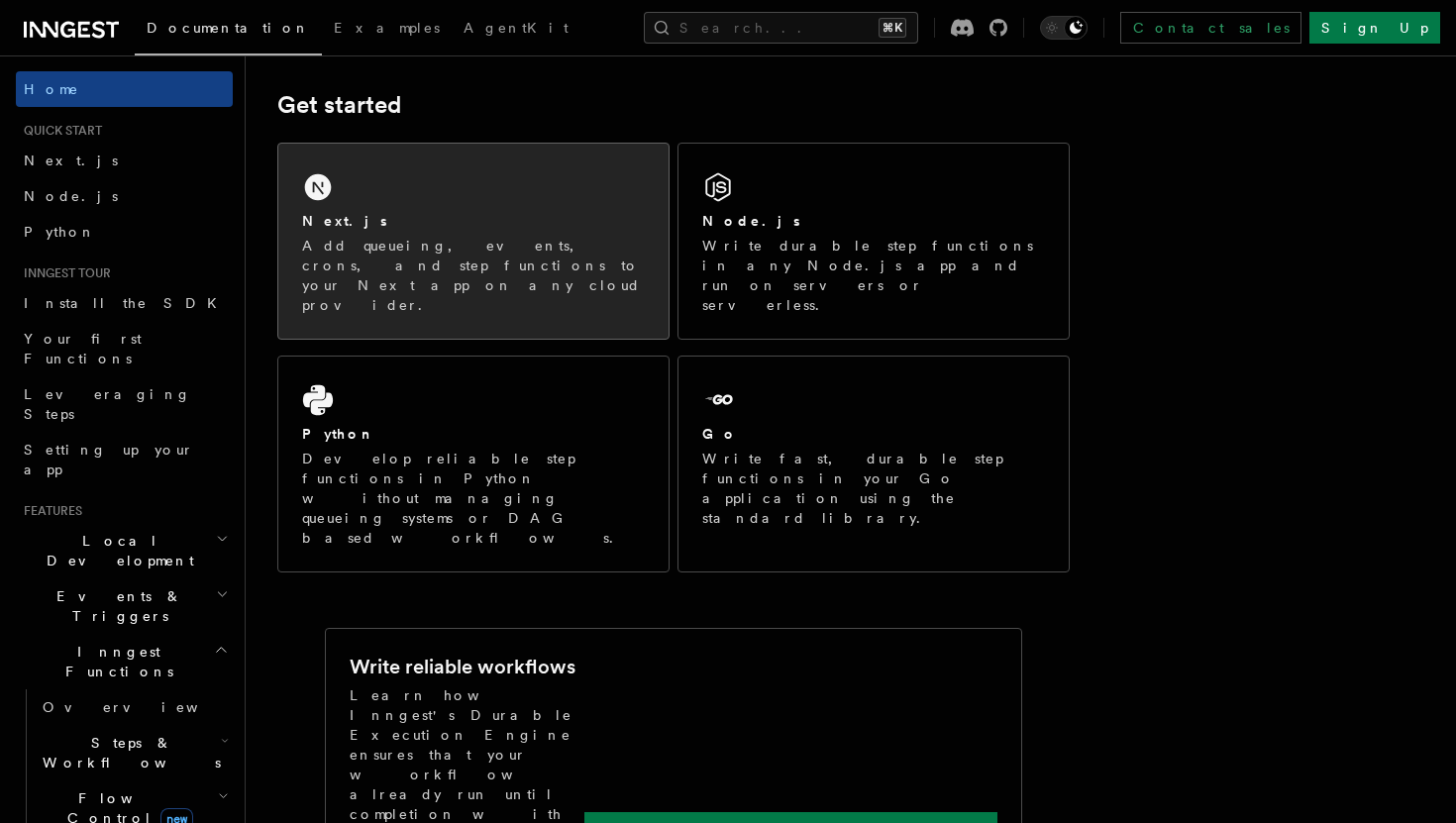 click on "Next.js" at bounding box center (473, 221) 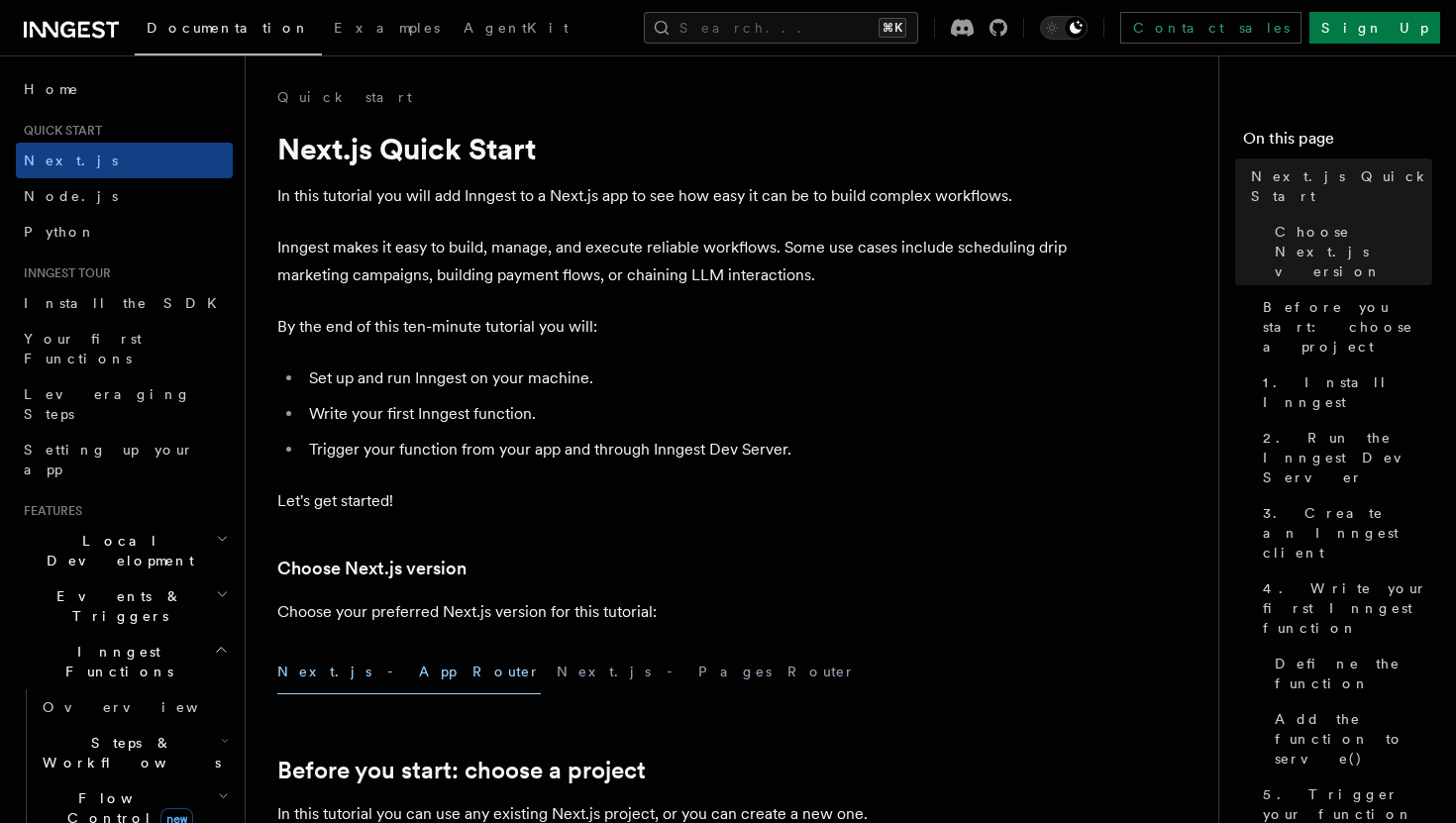 scroll, scrollTop: 0, scrollLeft: 0, axis: both 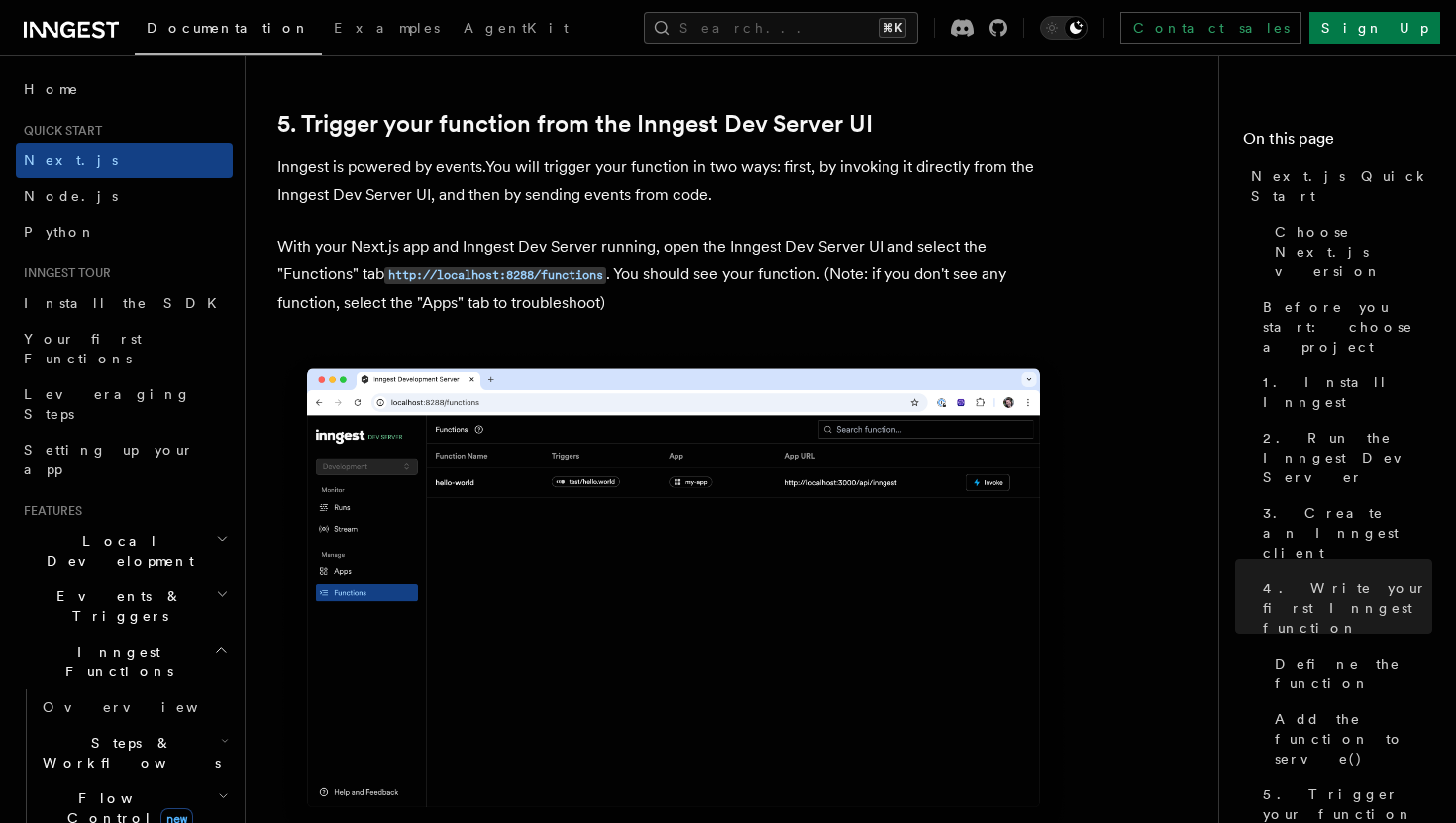 click on "Quick start Next.js Quick Start
In this tutorial you will add Inngest to a Next.js app to see how easy it can be to build complex workflows.
Inngest makes it easy to build, manage, and execute reliable workflows. Some use cases include scheduling drip marketing campaigns, building payment flows, or chaining LLM interactions.
By the end of this ten-minute tutorial you will:
Set up and run Inngest on your machine.
Write your first Inngest function.
Trigger your function from your app and through Inngest Dev Server.
Let's get started!
Choose Next.js version
Choose your preferred Next.js version for this tutorial:
Next.js - App Router Next.js - Pages Router Before you start: choose a project In this tutorial you can use any existing Next.js project, or you can create a new one. Instructions for creating a new Next.js project  Run the following command in your terminal to create a new Next.js project: Copy Copied npx  create-next-app@latest   --ts   --eslint   --tailwind   --src-dir   --app" at bounding box center [740, 2140] 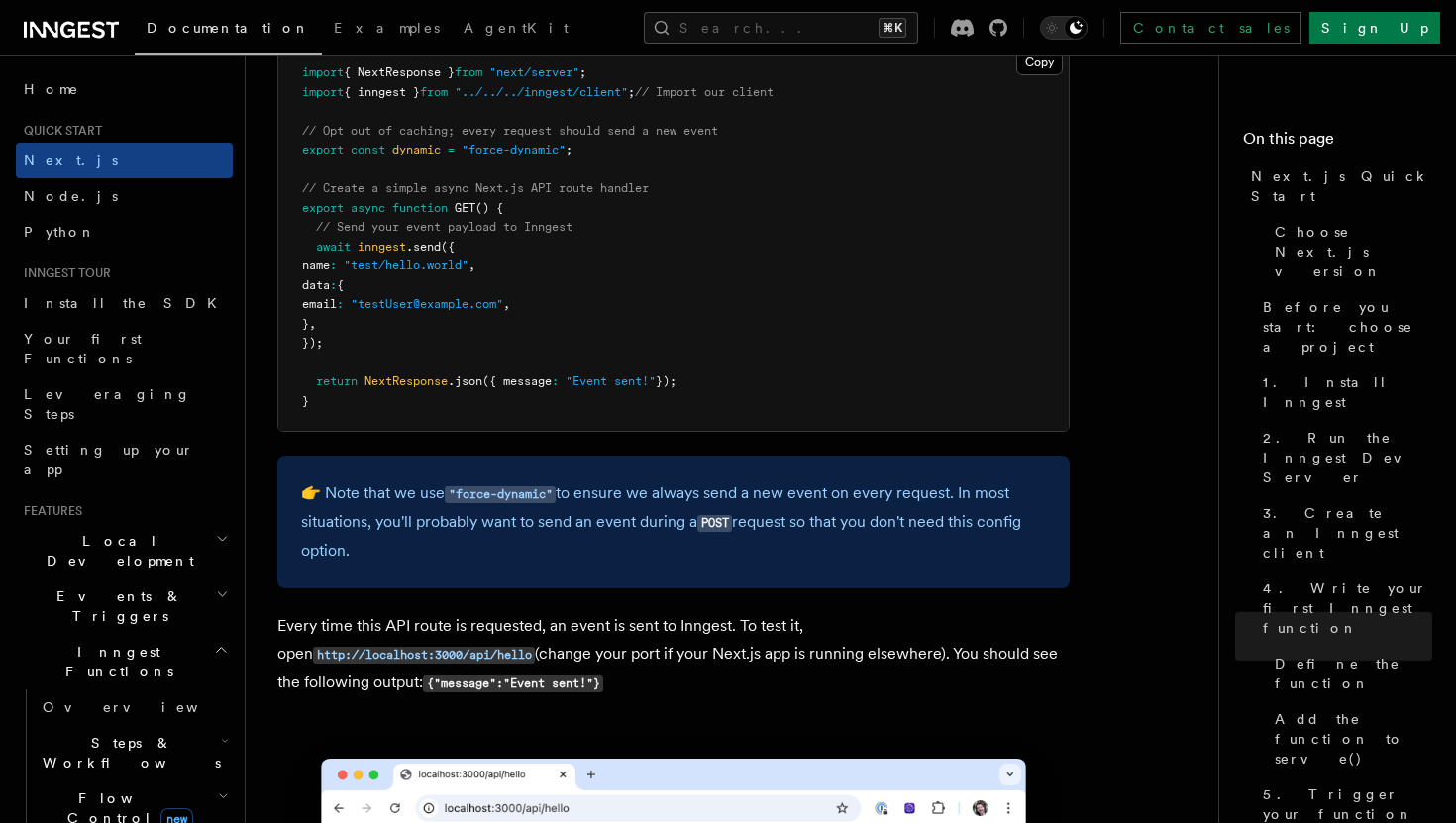 scroll, scrollTop: 10807, scrollLeft: 0, axis: vertical 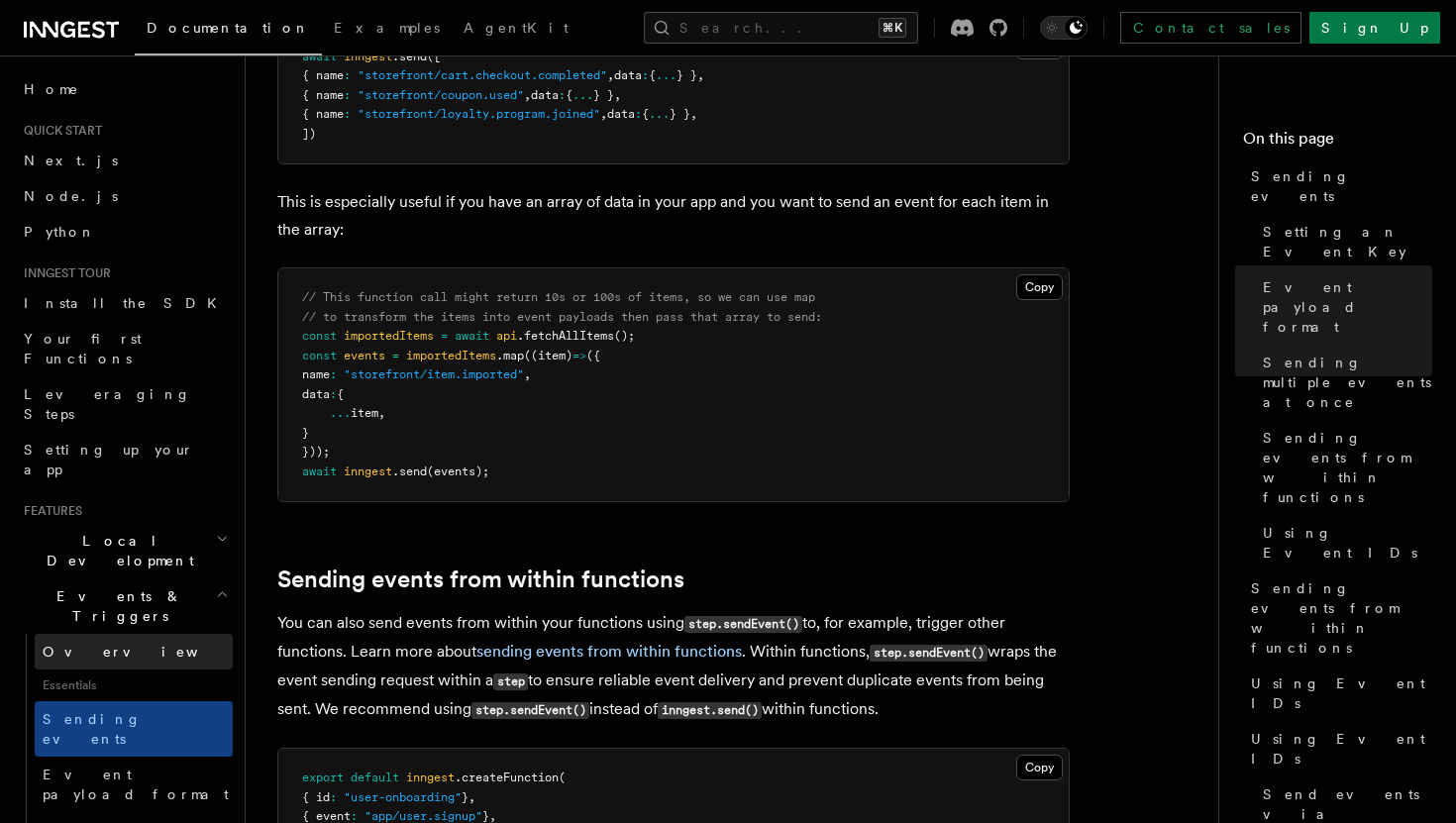 click on "Overview" at bounding box center [134, 652] 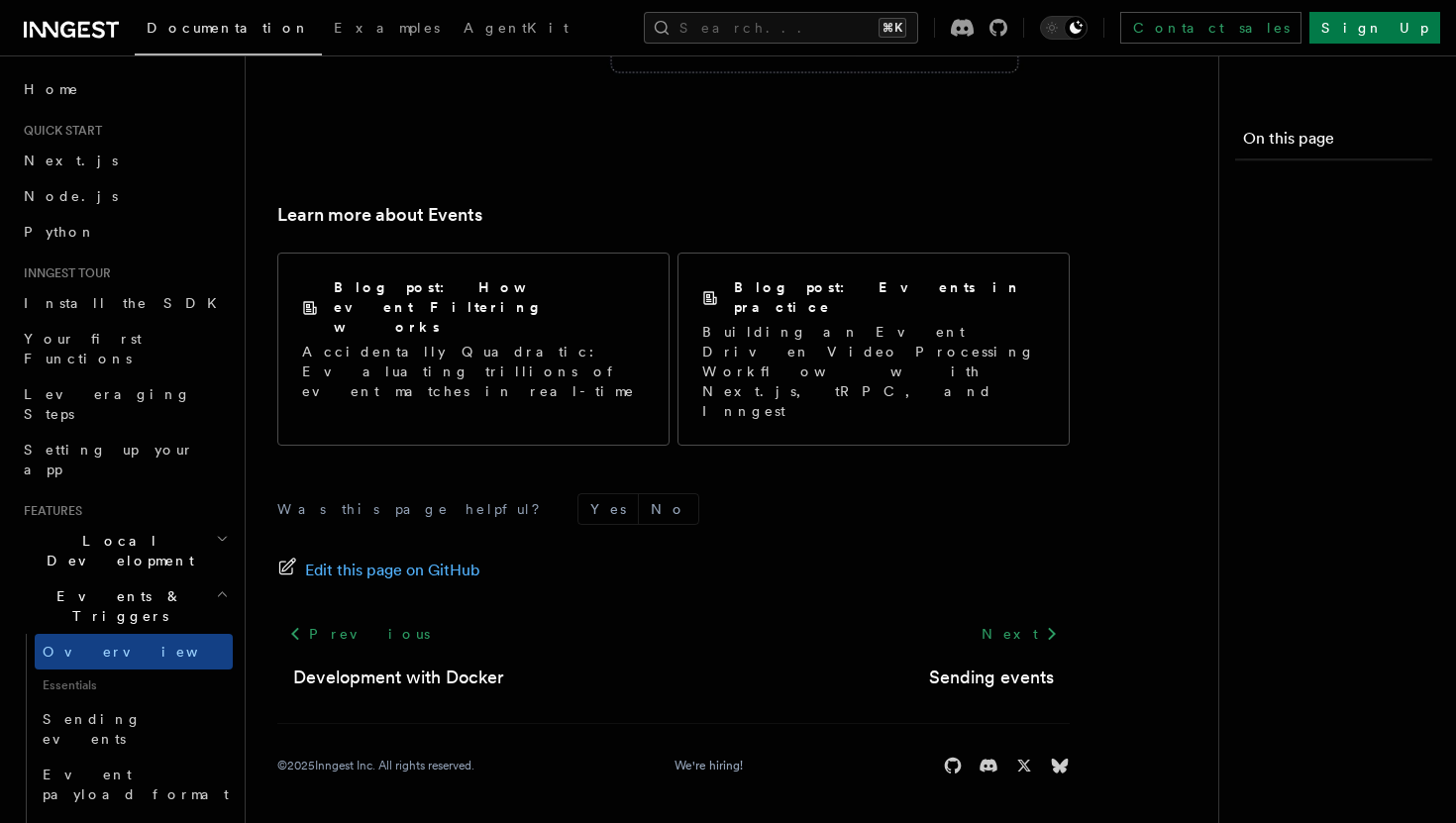 scroll, scrollTop: 0, scrollLeft: 0, axis: both 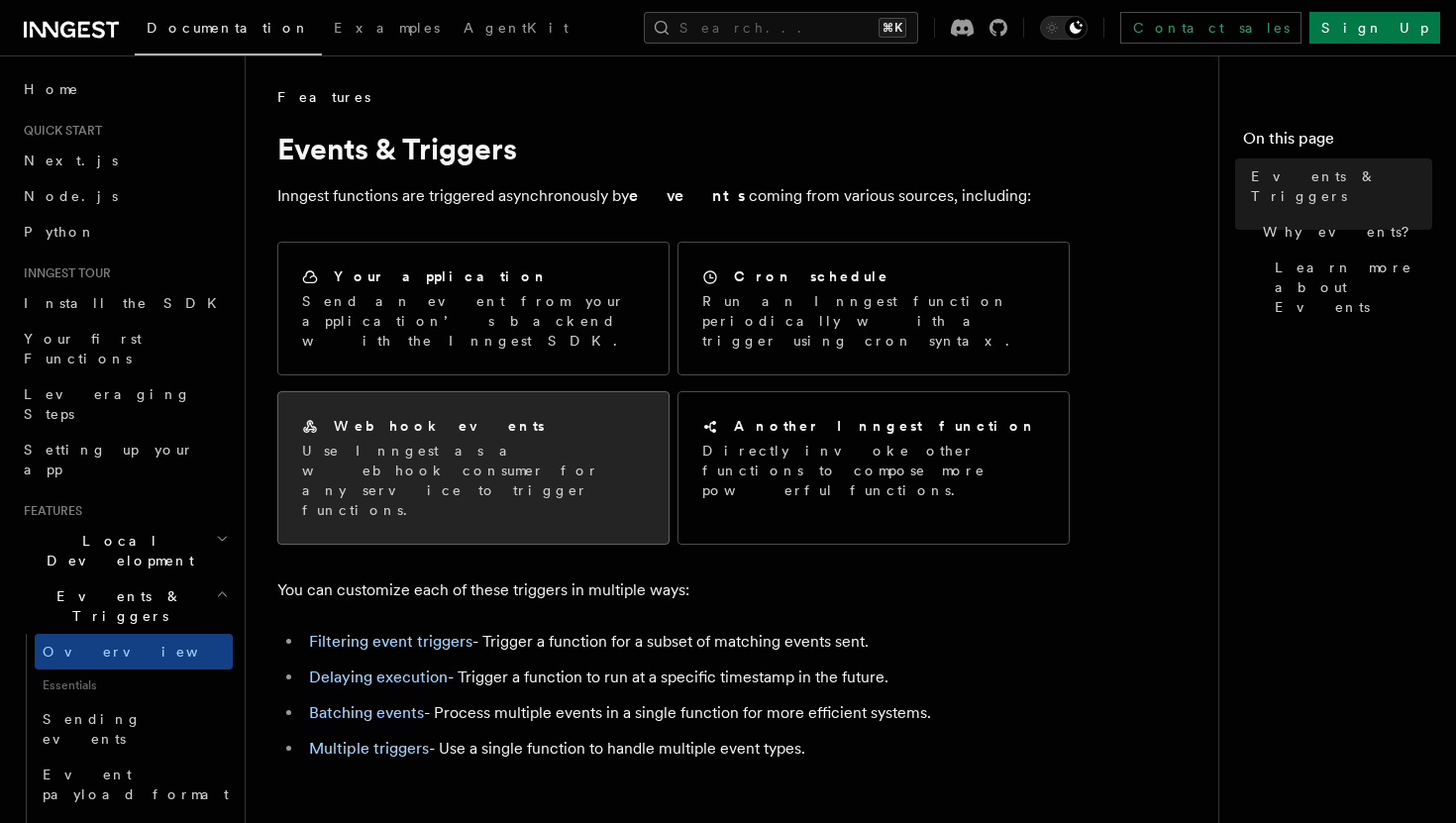 click on "Use Inngest as a webhook consumer for any service to trigger functions." at bounding box center (473, 480) 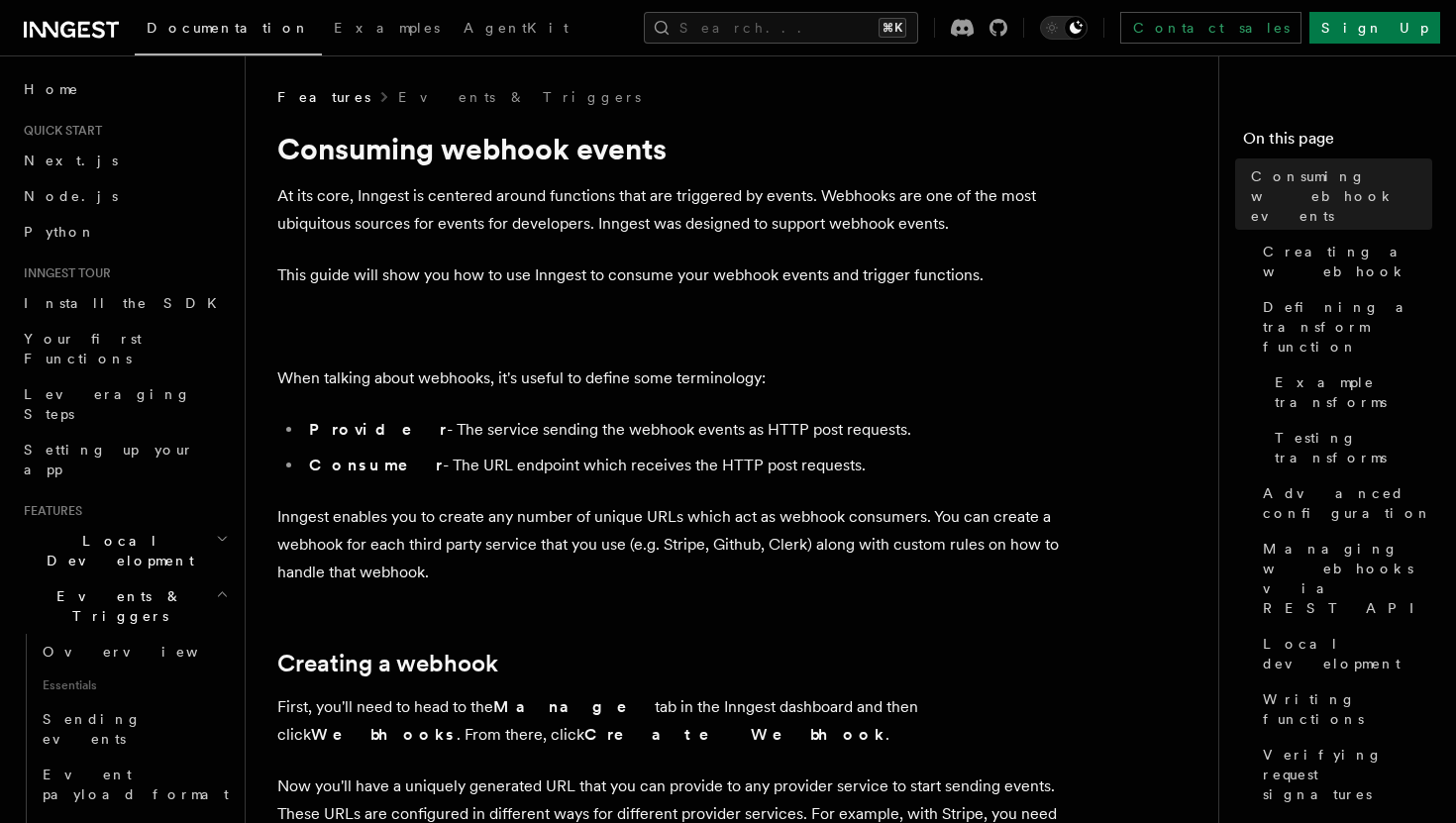 scroll, scrollTop: 0, scrollLeft: 0, axis: both 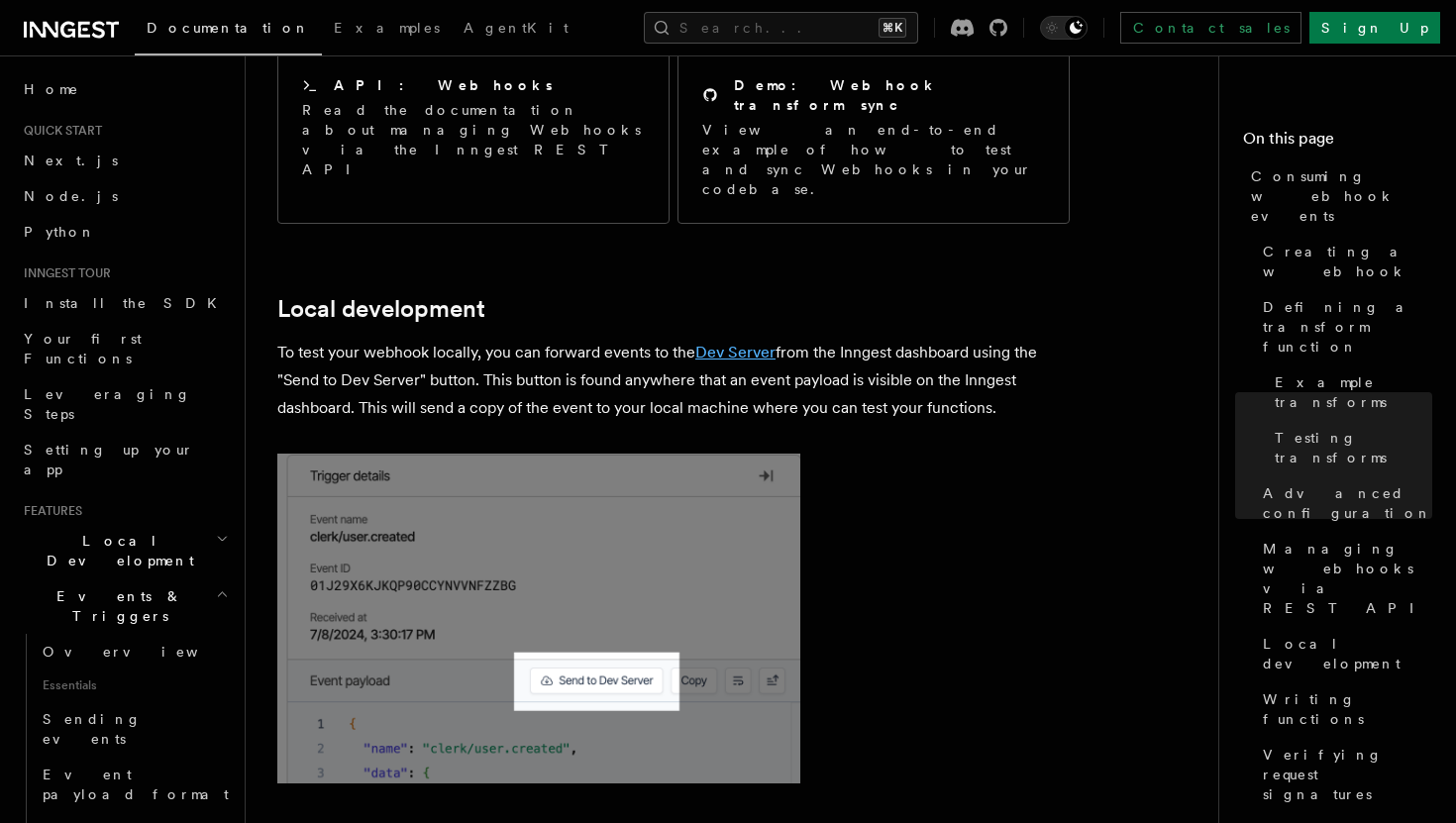 click on "Dev Server" at bounding box center [735, 352] 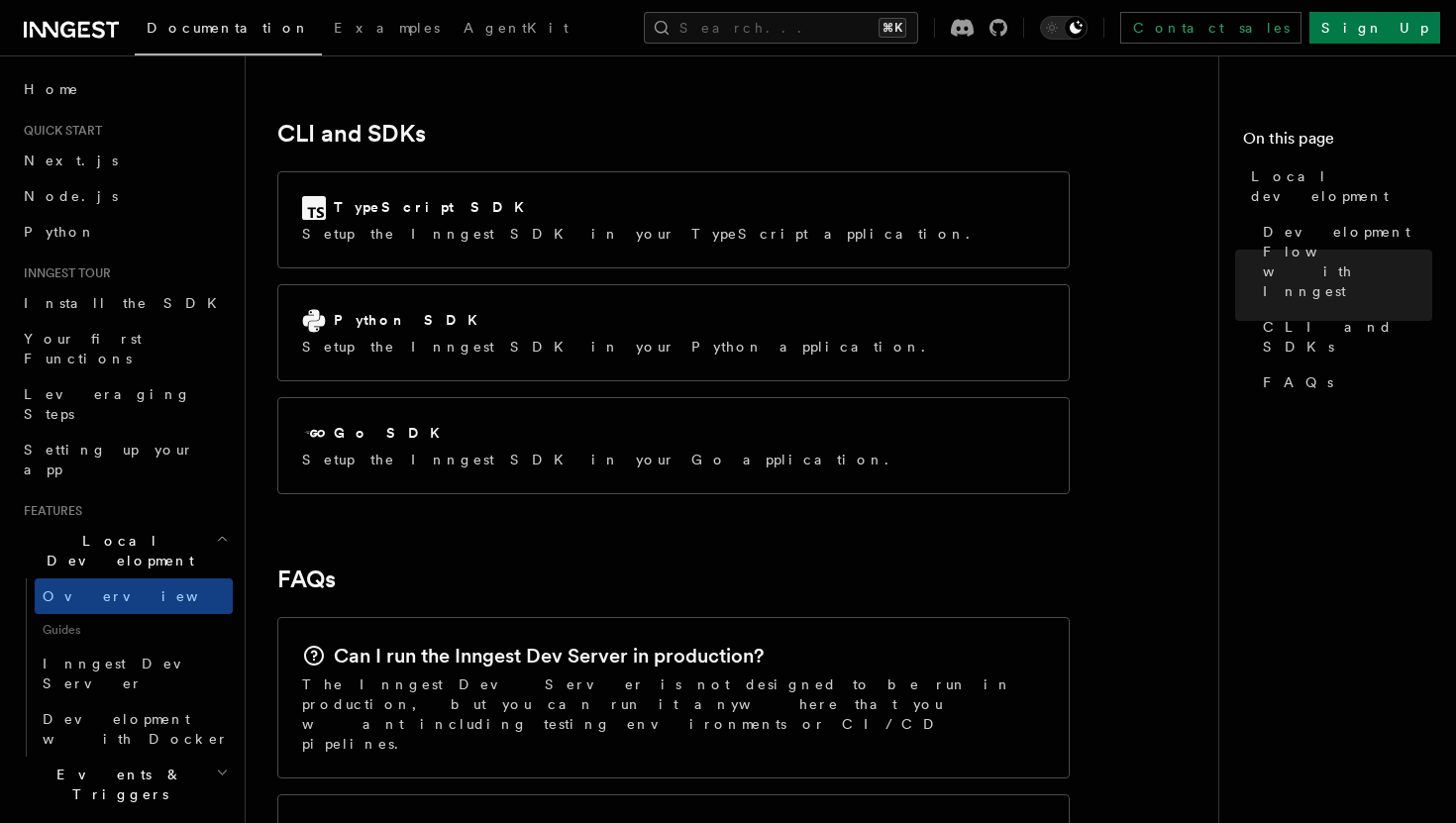 scroll, scrollTop: 3241, scrollLeft: 0, axis: vertical 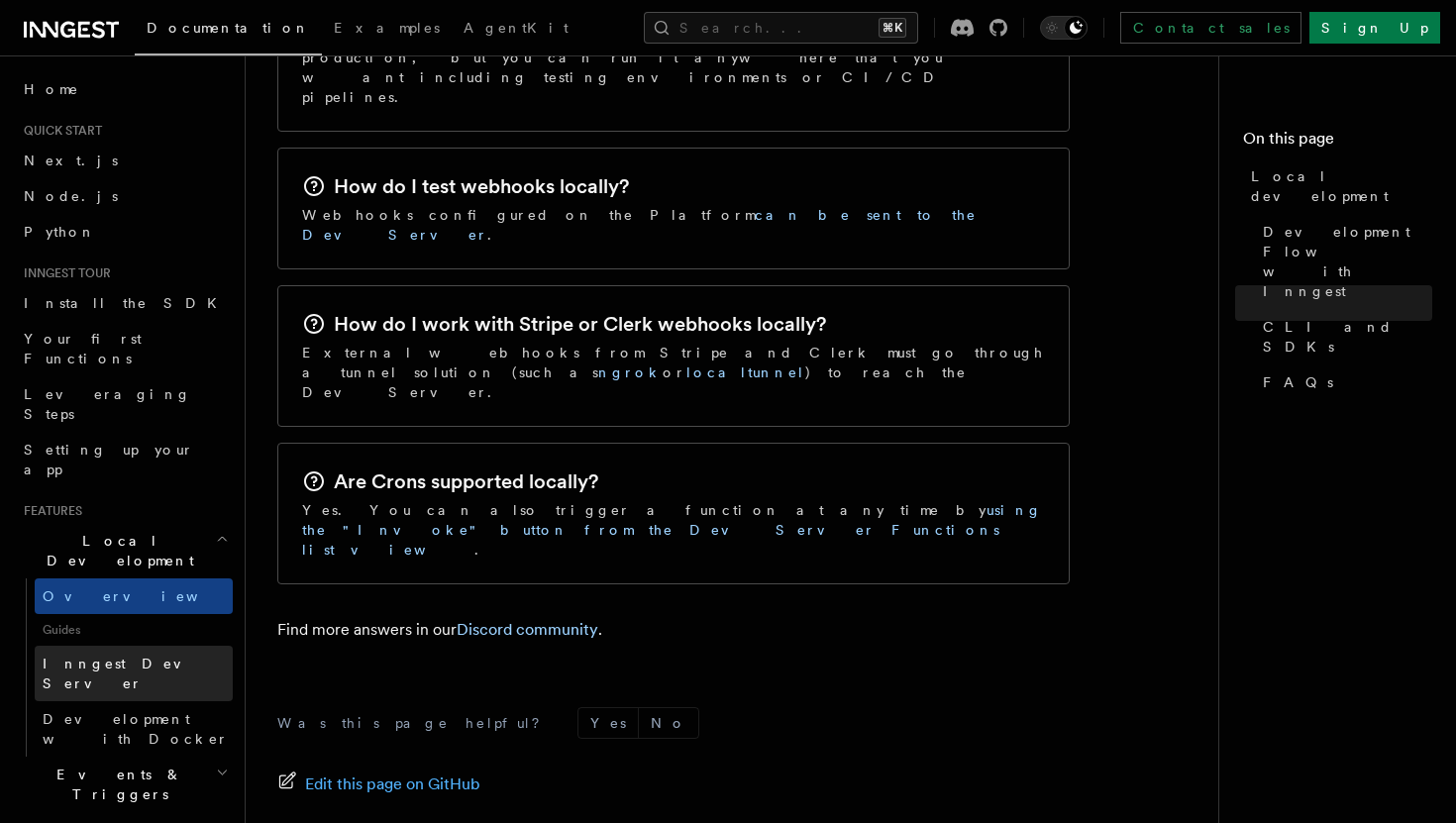 click on "Inngest Dev Server" at bounding box center [134, 673] 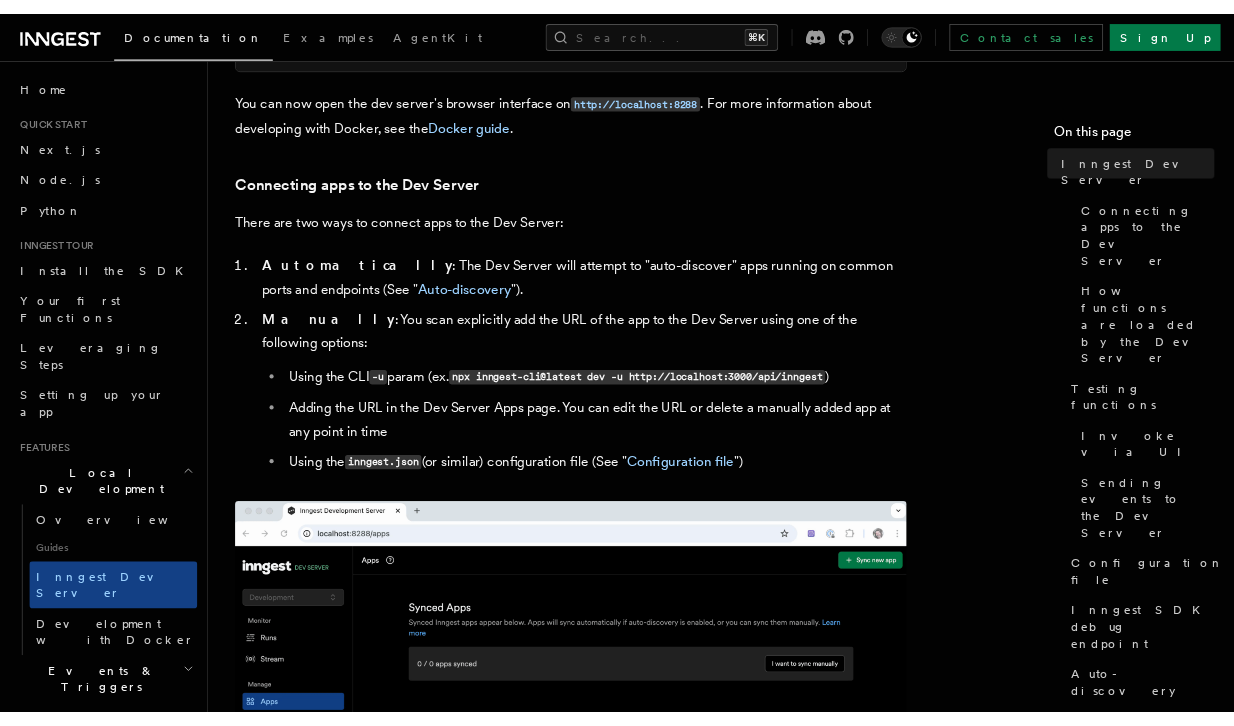 scroll, scrollTop: 637, scrollLeft: 0, axis: vertical 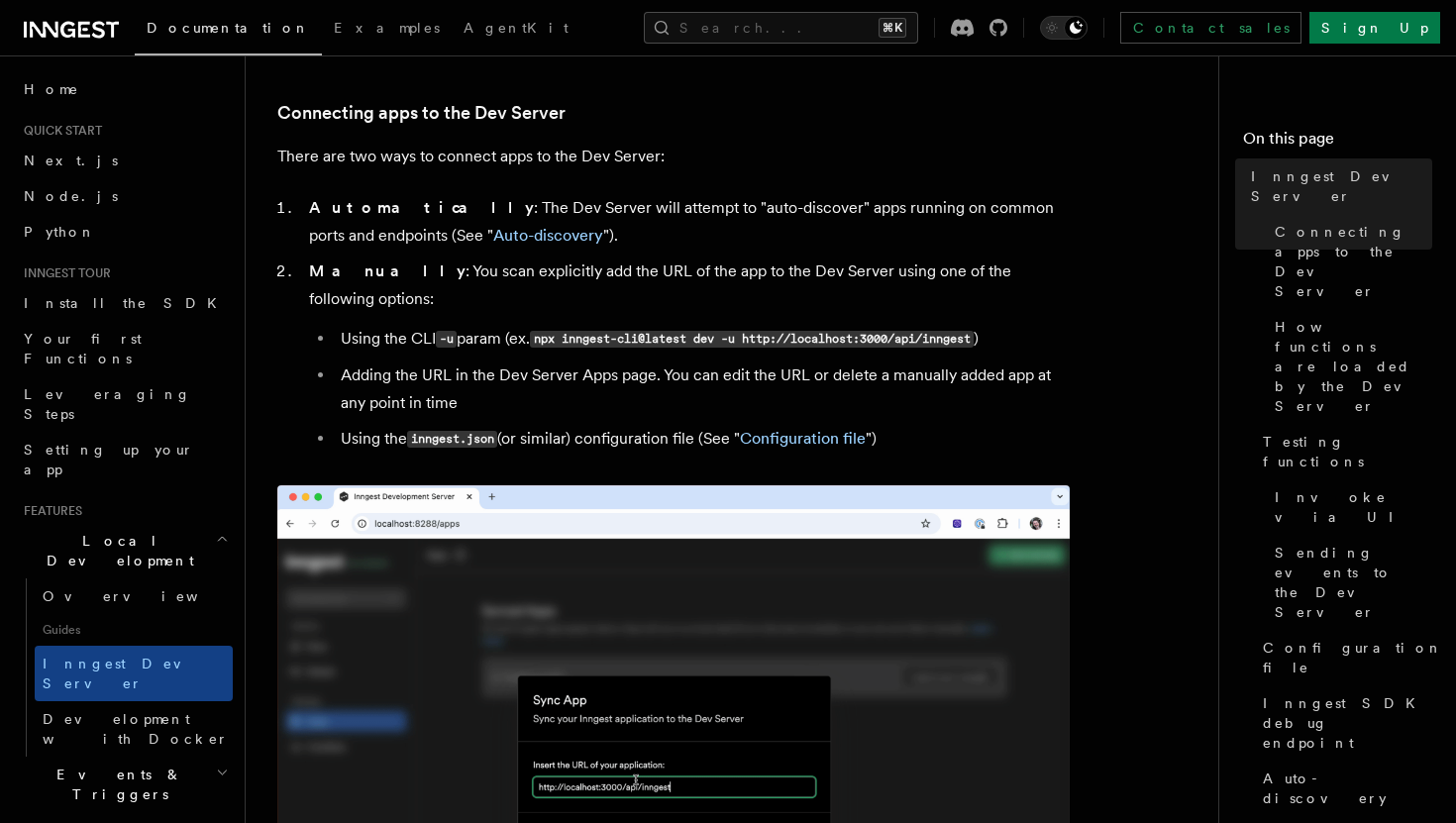 drag, startPoint x: 492, startPoint y: 449, endPoint x: 301, endPoint y: 458, distance: 191.21192 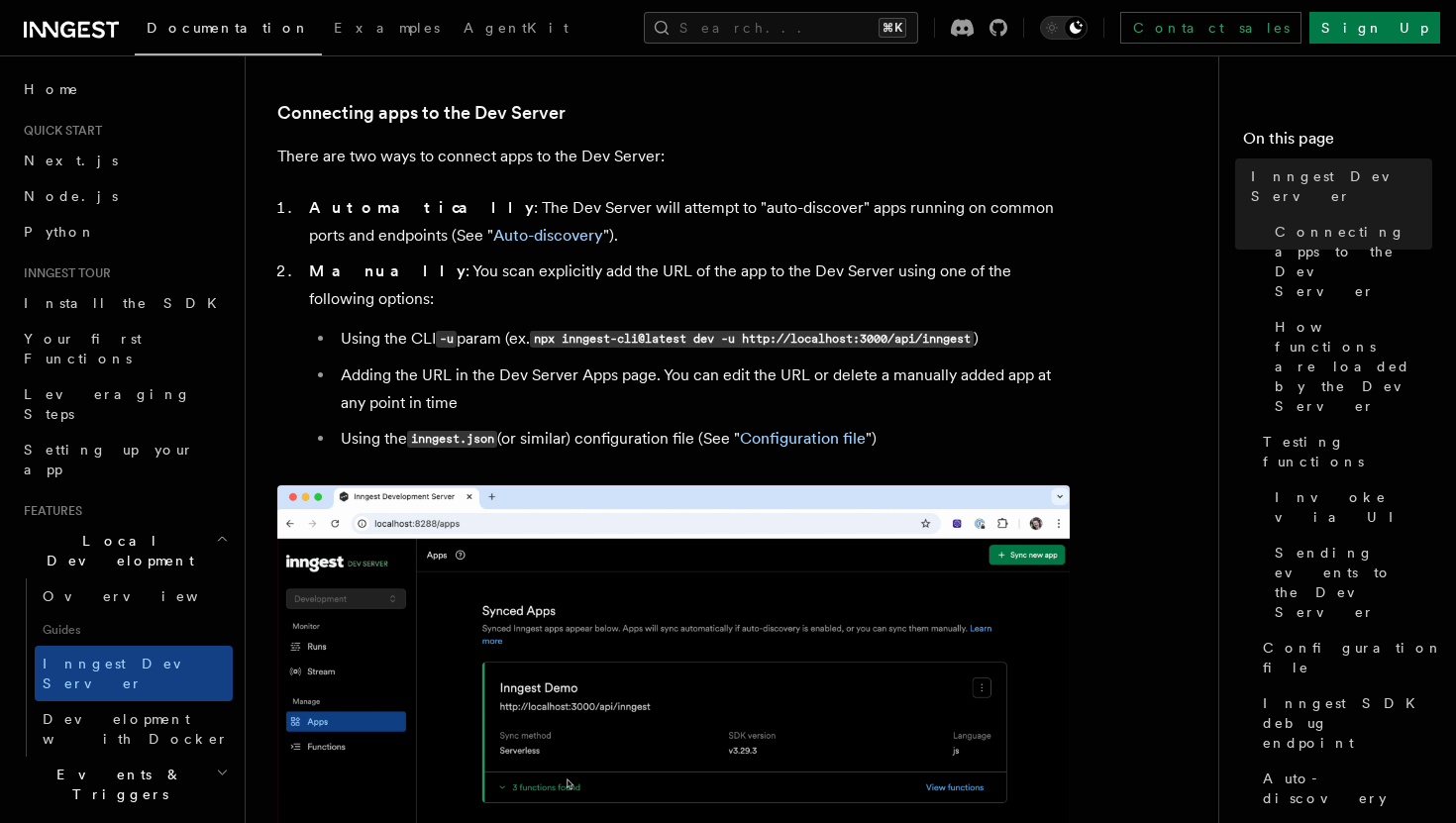 click on "npx  inngest-cli@latest   dev
# You can specify the URL of your development `serve` API endpoint
npx  inngest-cli@latest   dev   -u   http://localhost: 3000 /api/inngest" at bounding box center [674, -71] 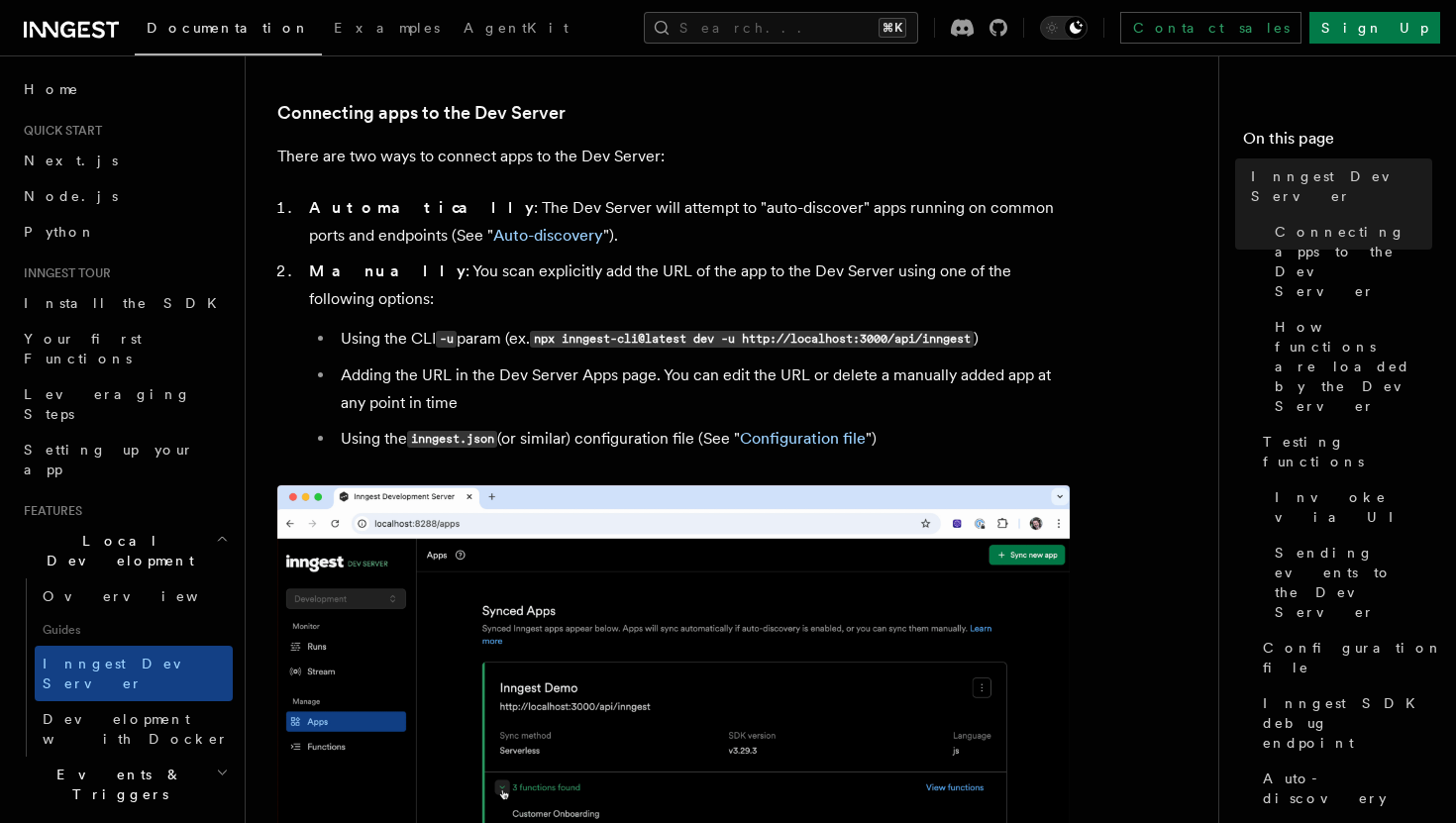 copy on "npx  inngest-cli@latest   dev" 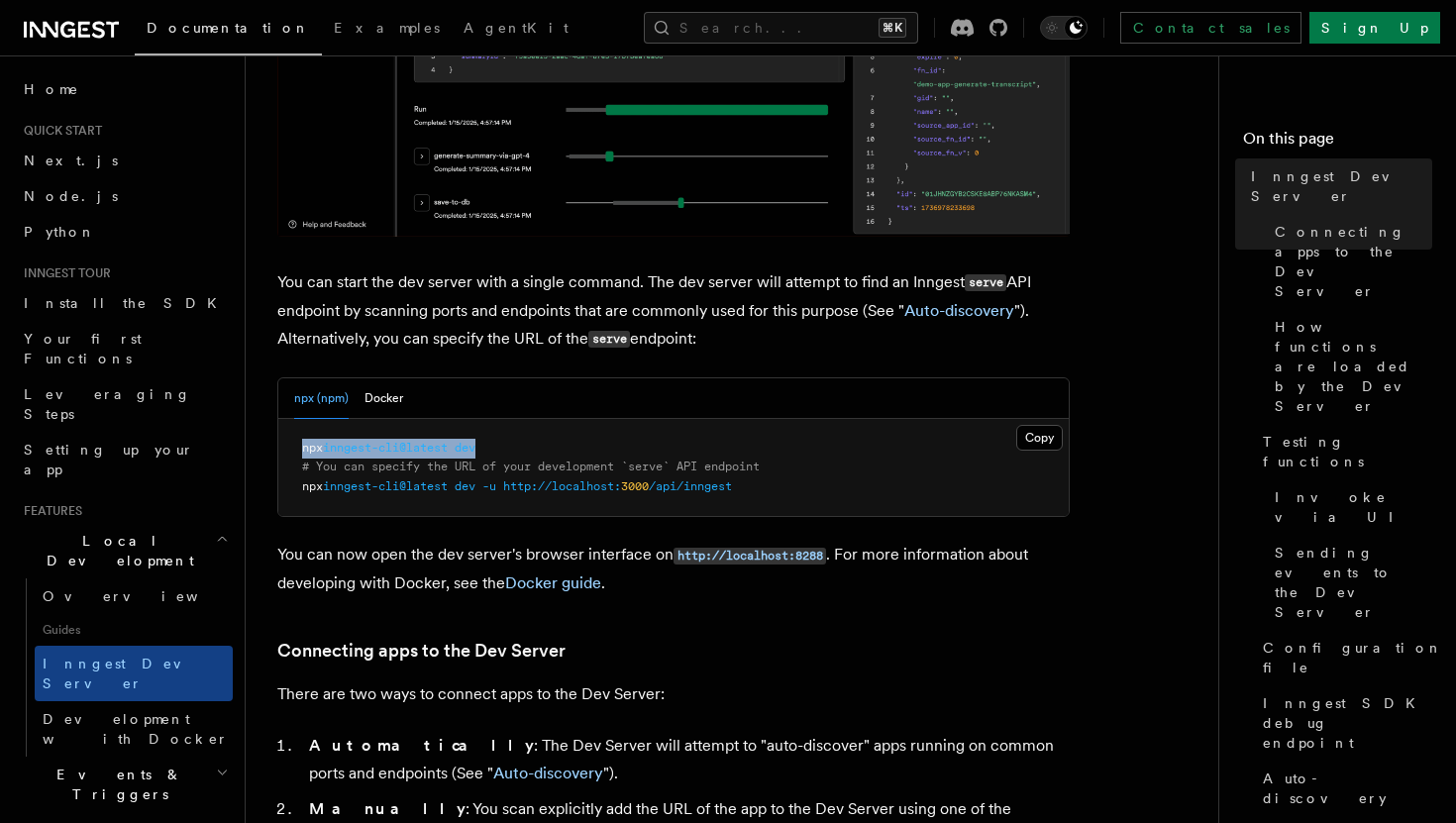 click on "npx  inngest-cli@latest   dev
# You can specify the URL of your development `serve` API endpoint
npx  inngest-cli@latest   dev   -u   http://localhost: 3000 /api/inngest" at bounding box center (674, 467) 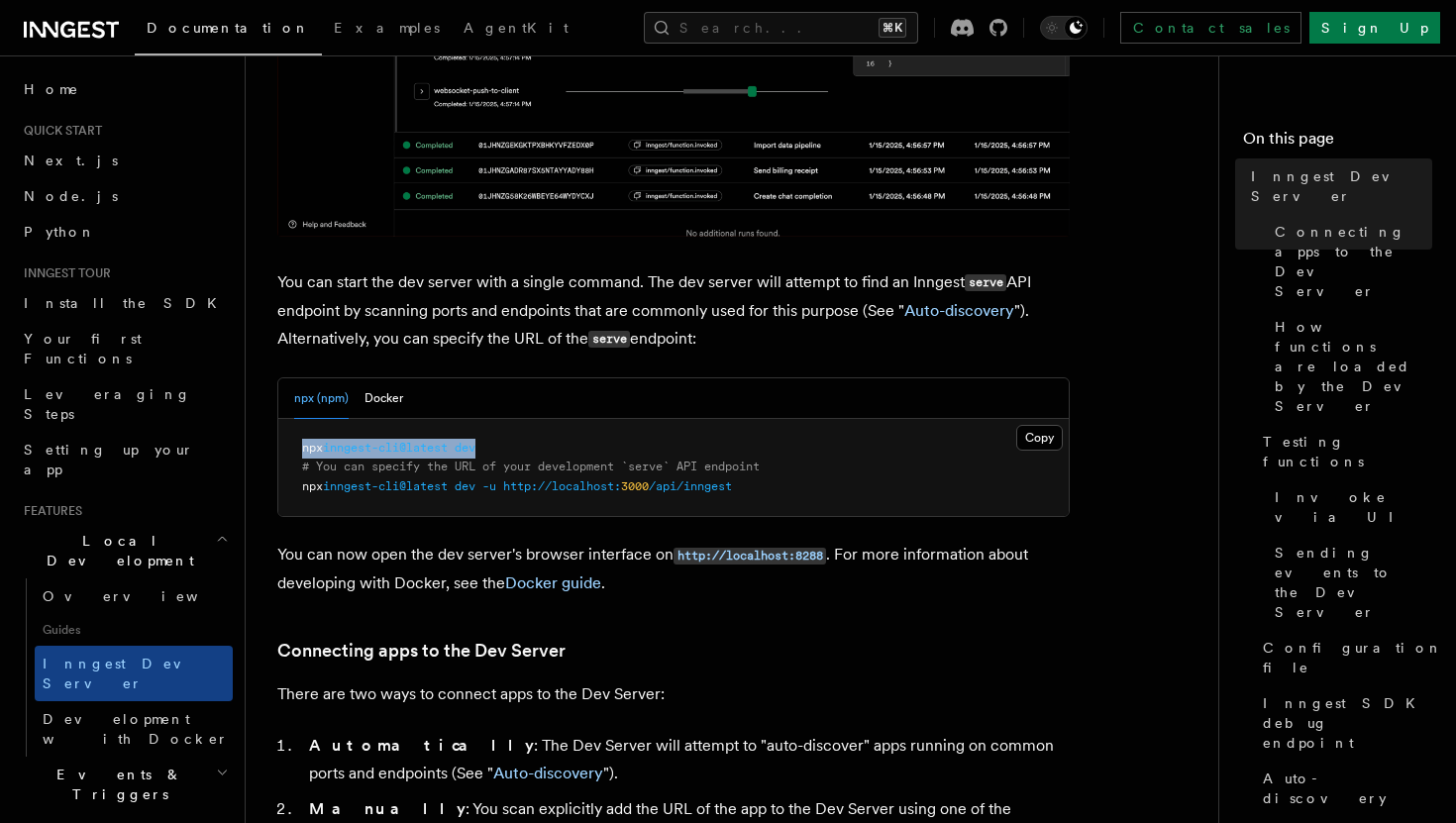 drag, startPoint x: 491, startPoint y: 451, endPoint x: 278, endPoint y: 457, distance: 213.08449 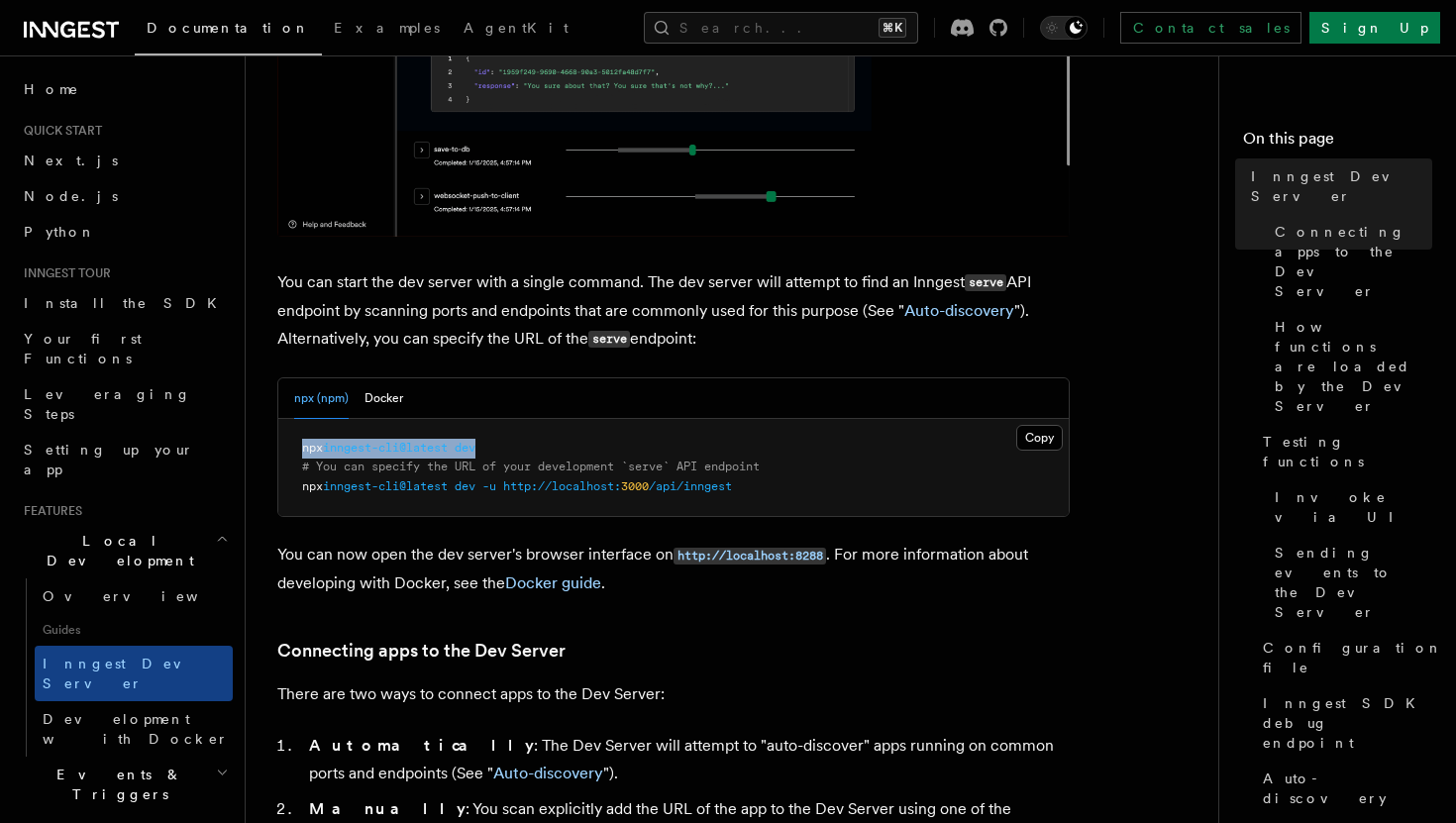 click on "npx  inngest-cli@latest   dev
# You can specify the URL of your development `serve` API endpoint
npx  inngest-cli@latest   dev   -u   http://localhost: 3000 /api/inngest" at bounding box center [674, 467] 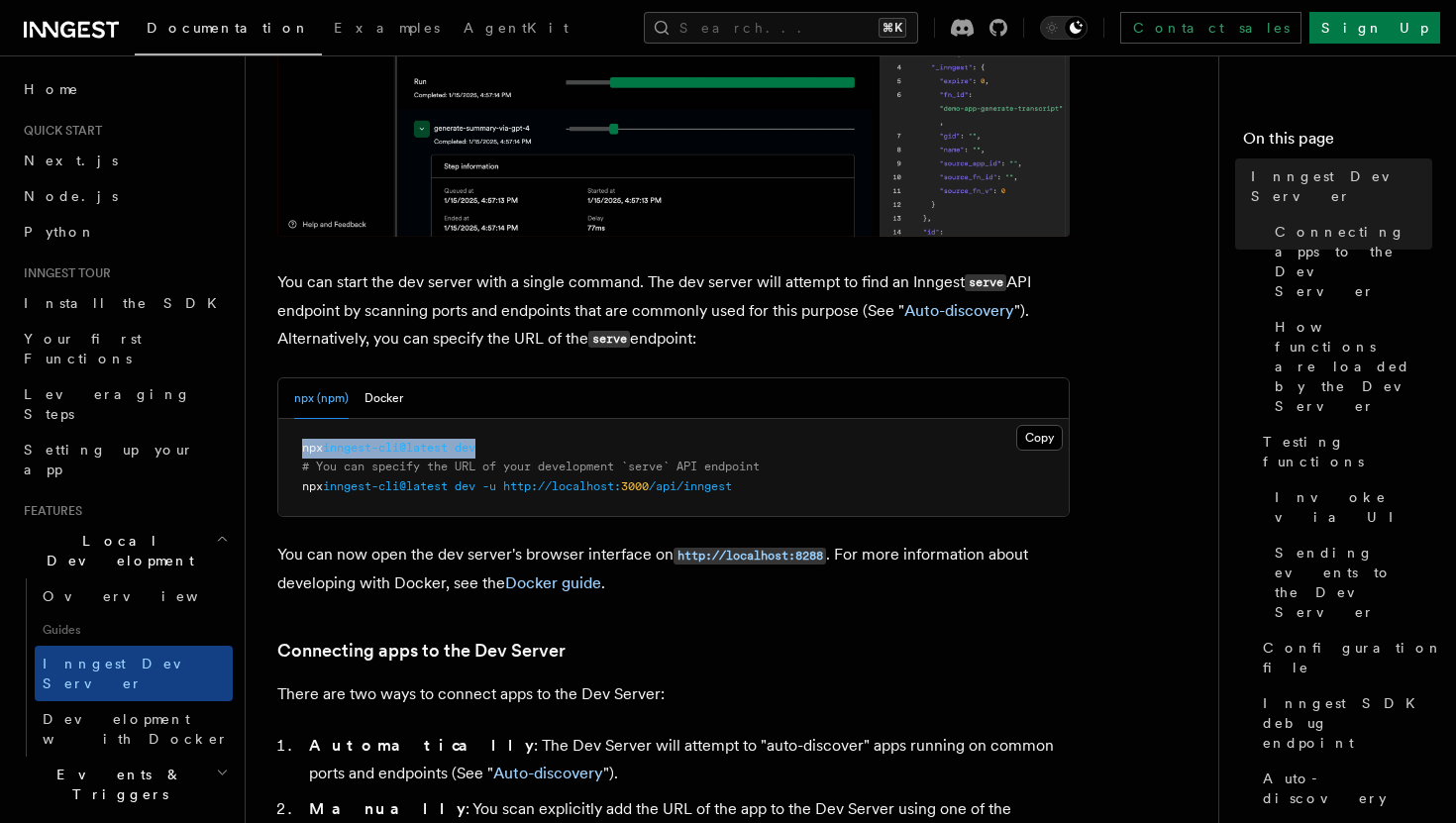 copy on "npx  inngest-cli@latest   dev" 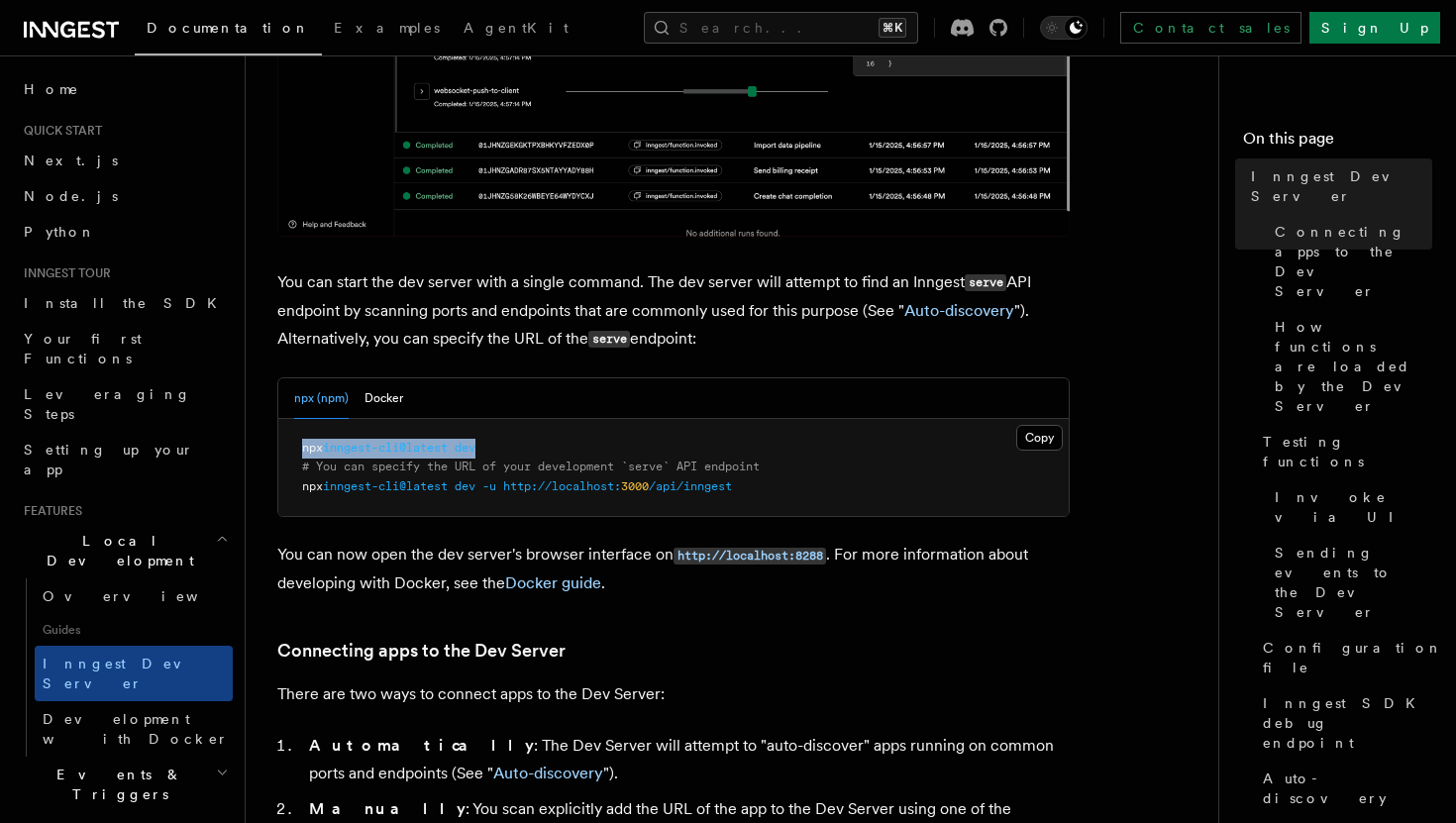click on "inngest-cli@latest" at bounding box center (385, 448) 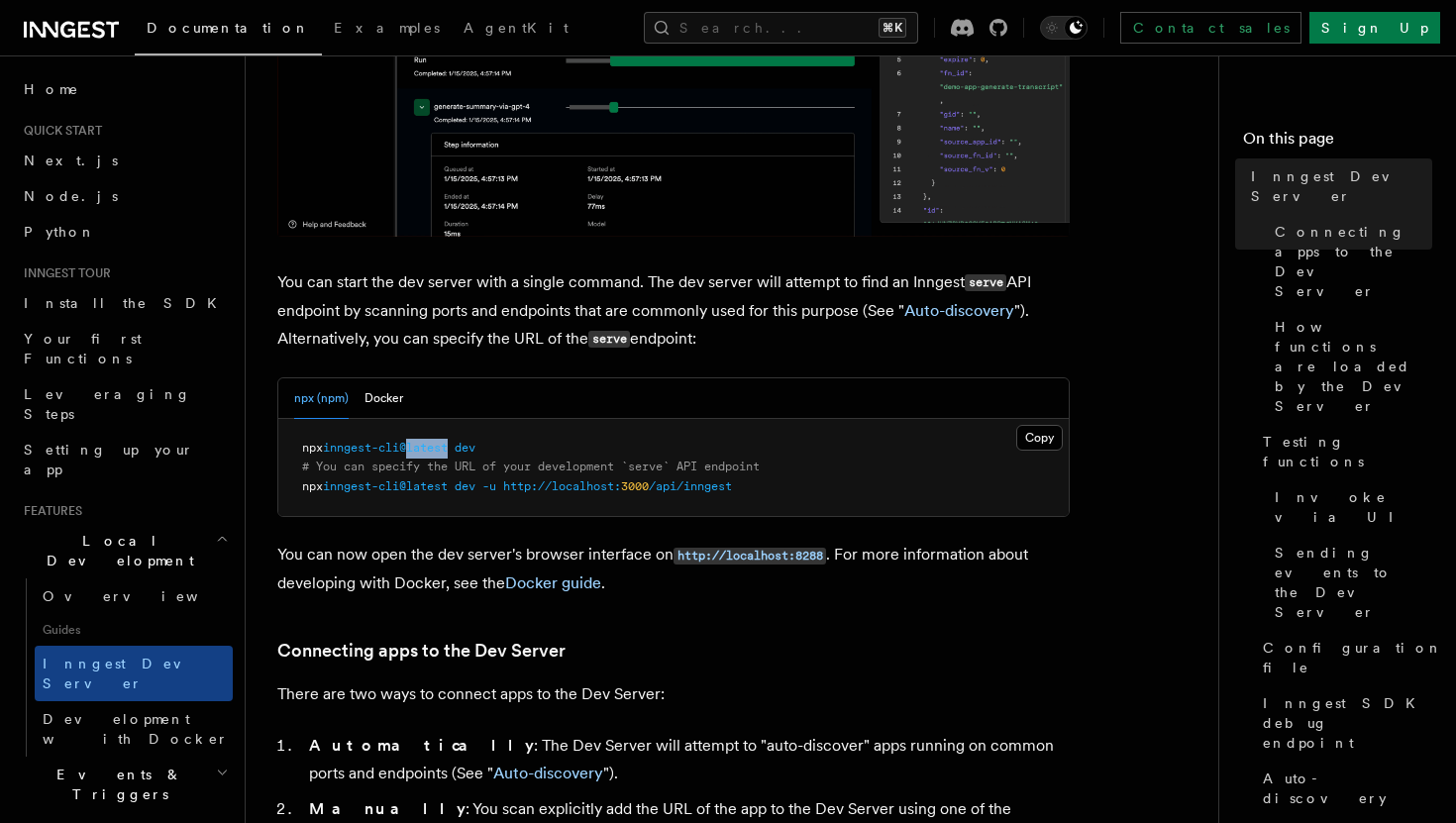 click on "inngest-cli@latest" at bounding box center [385, 448] 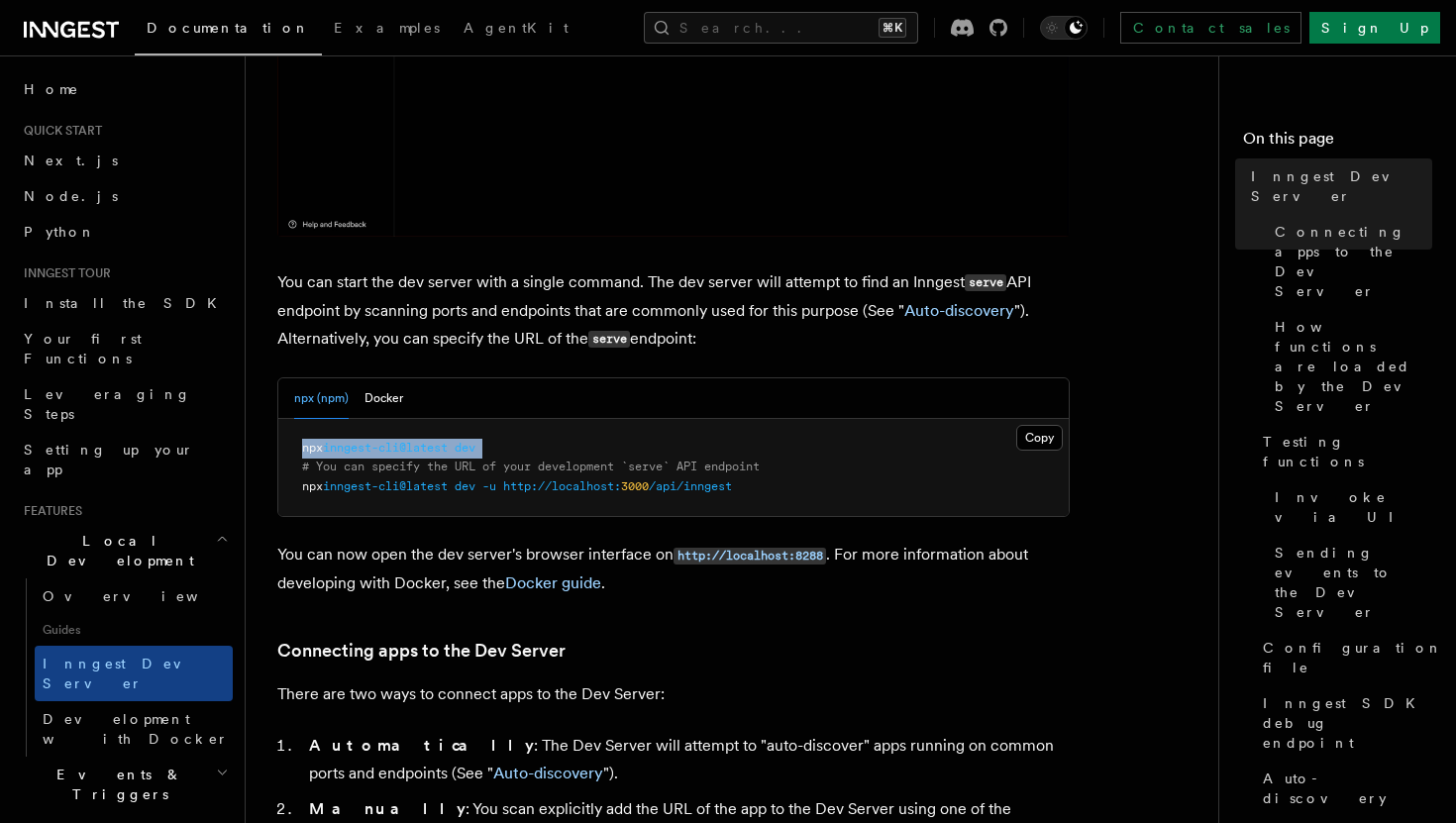 click on "inngest-cli@latest" at bounding box center (385, 448) 